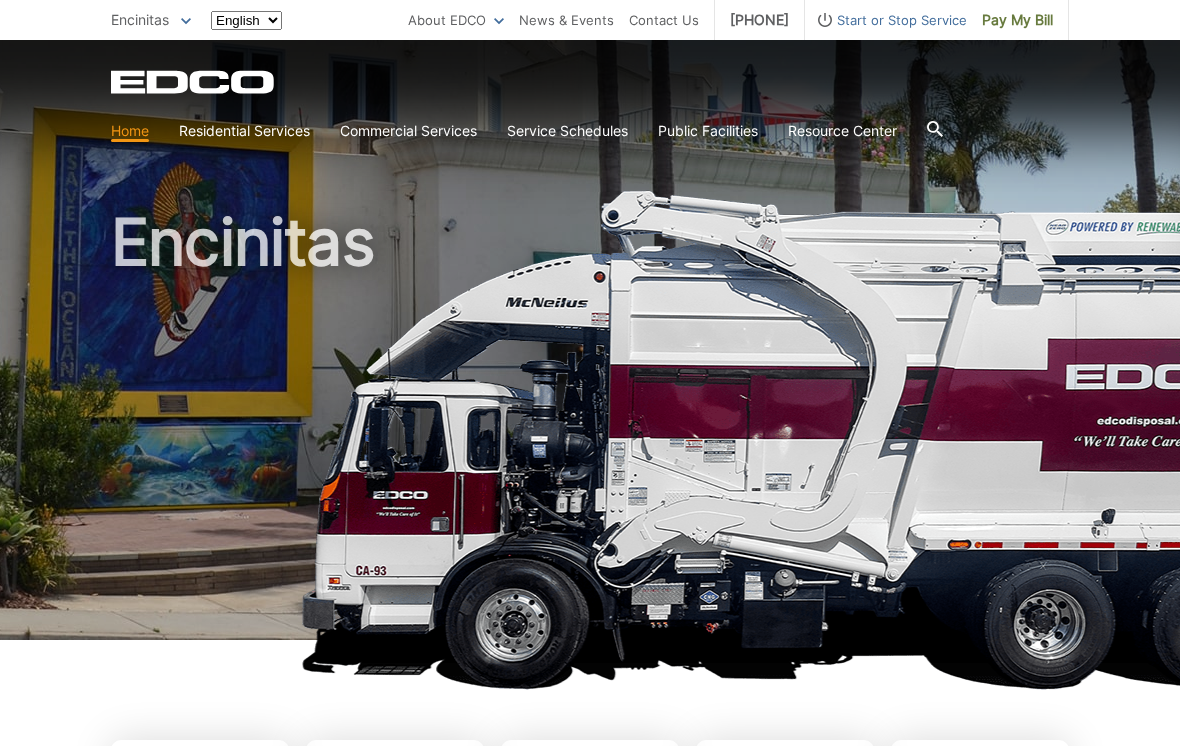 scroll, scrollTop: 0, scrollLeft: 0, axis: both 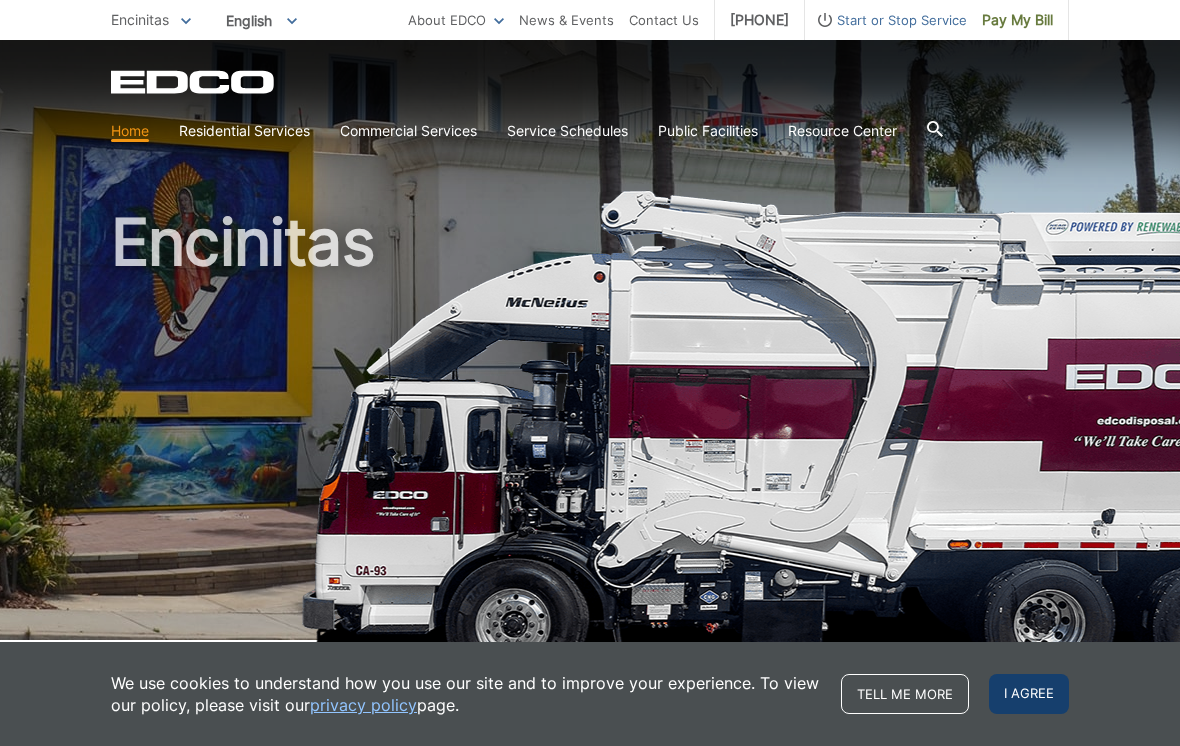 click on "I agree" at bounding box center (1029, 694) 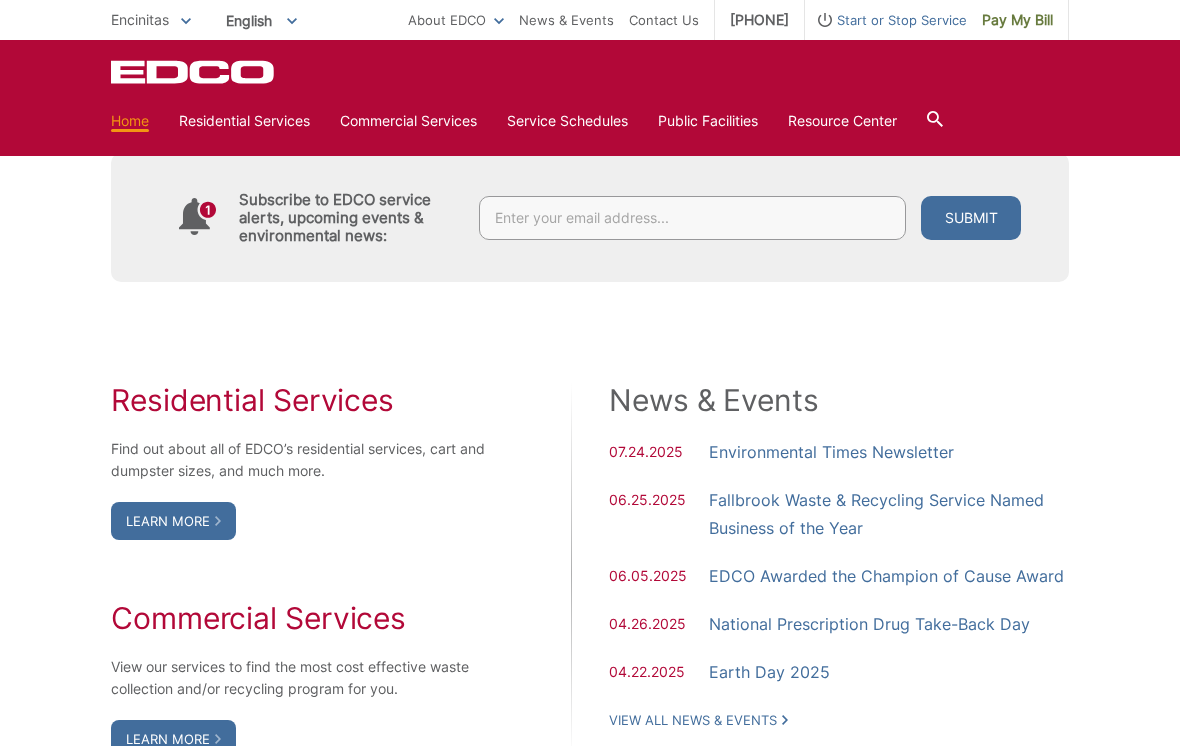 scroll, scrollTop: 954, scrollLeft: 0, axis: vertical 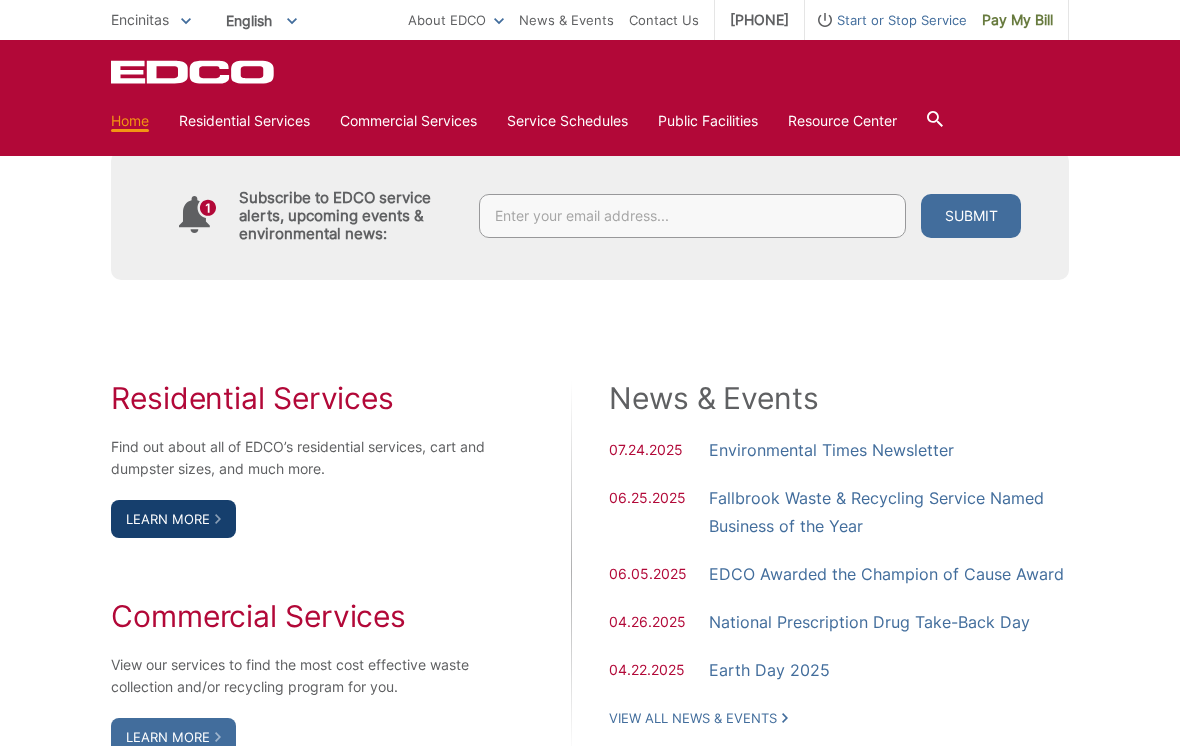 click on "Learn More" at bounding box center [173, 519] 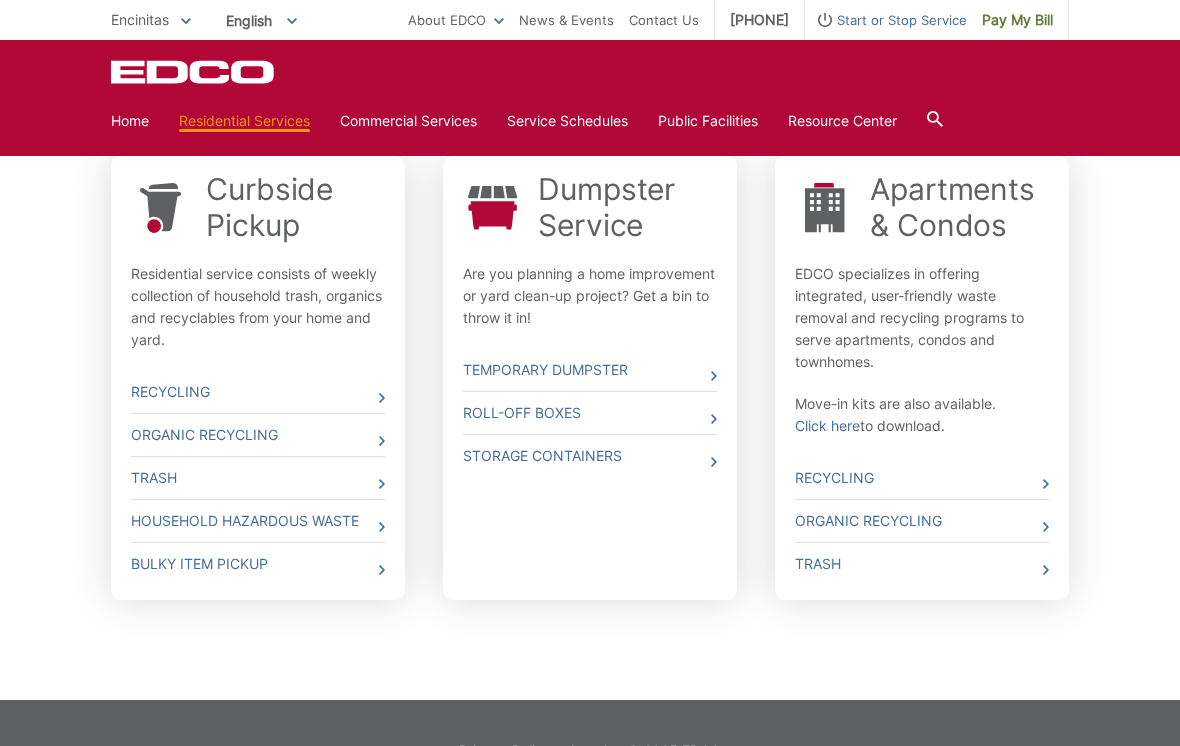 scroll, scrollTop: 647, scrollLeft: 0, axis: vertical 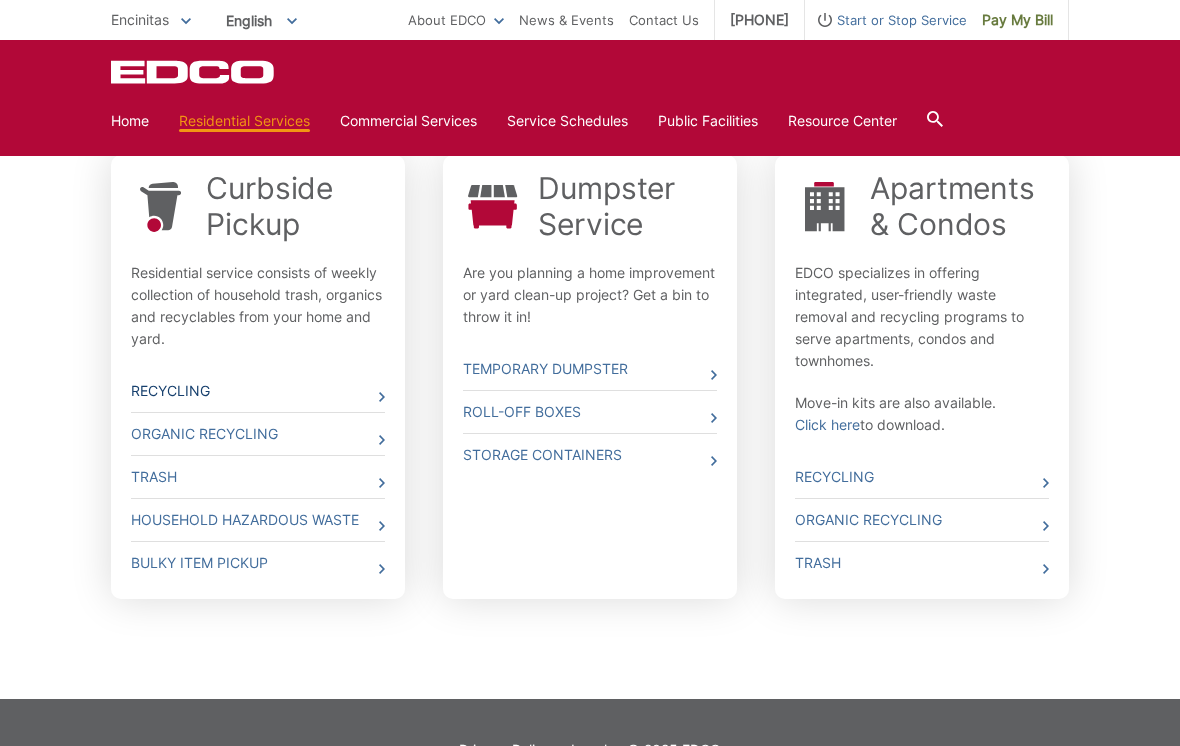 click on "Recycling" at bounding box center (258, 391) 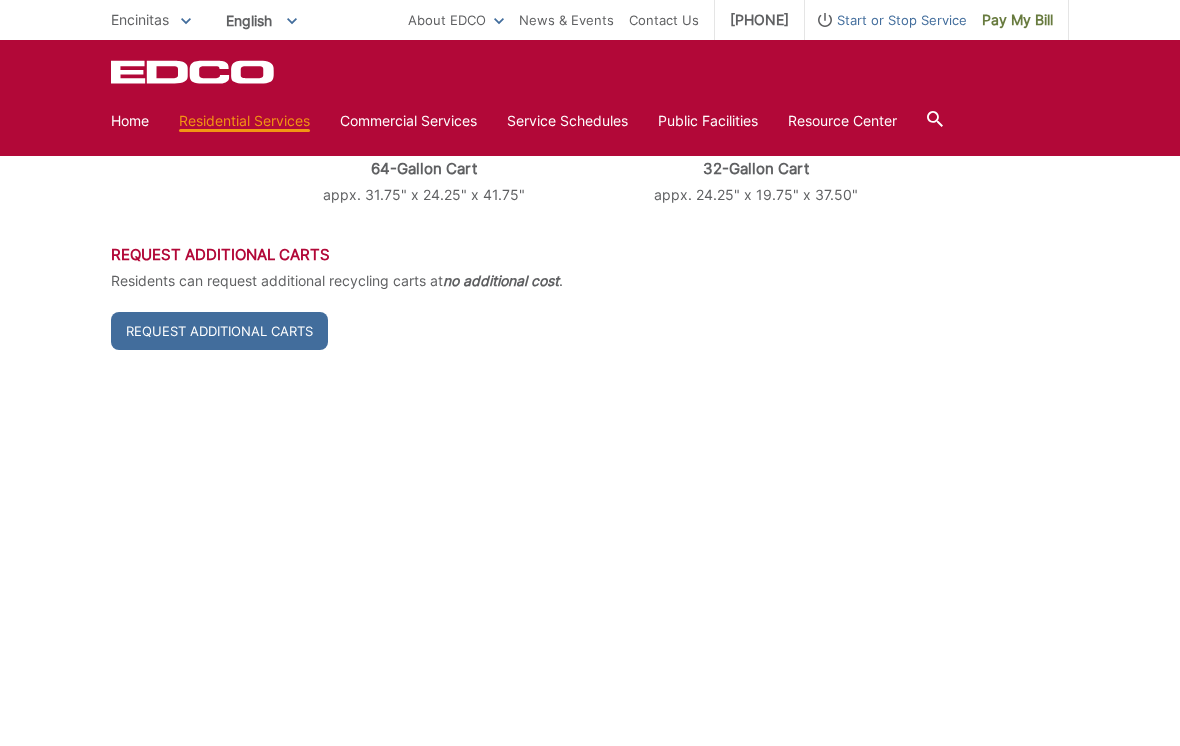 scroll, scrollTop: 775, scrollLeft: 0, axis: vertical 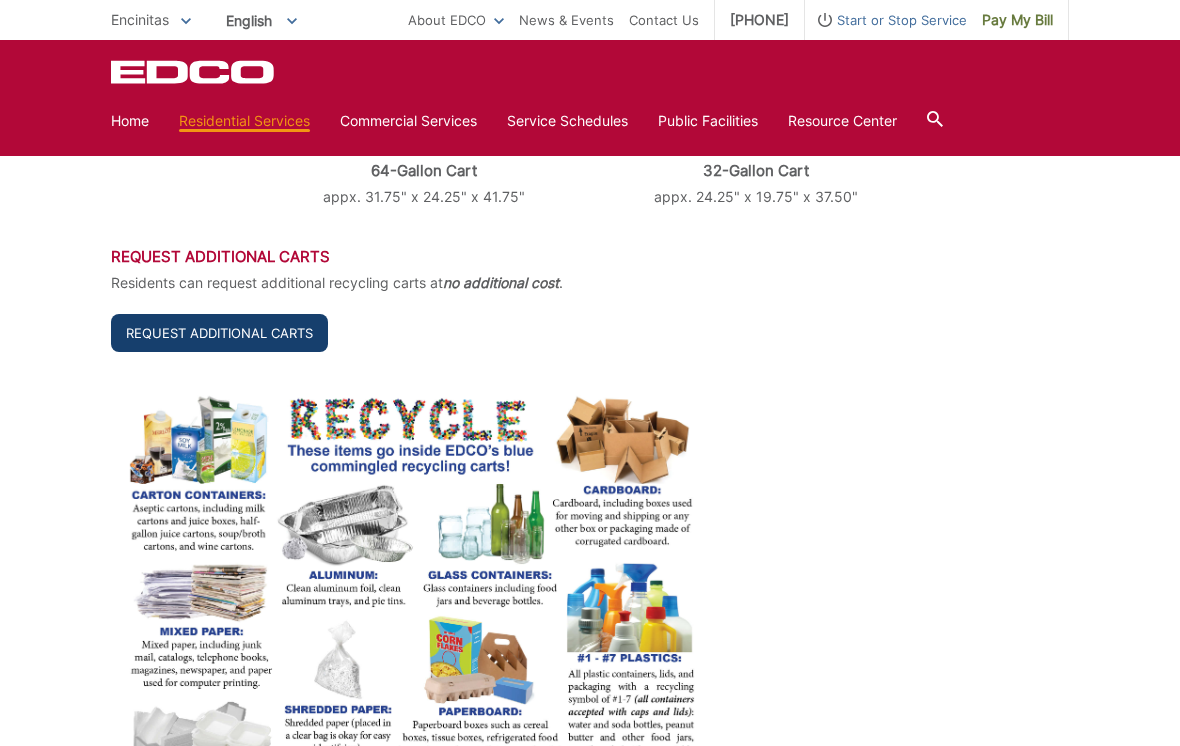 click on "Request Additional Carts" at bounding box center [219, 333] 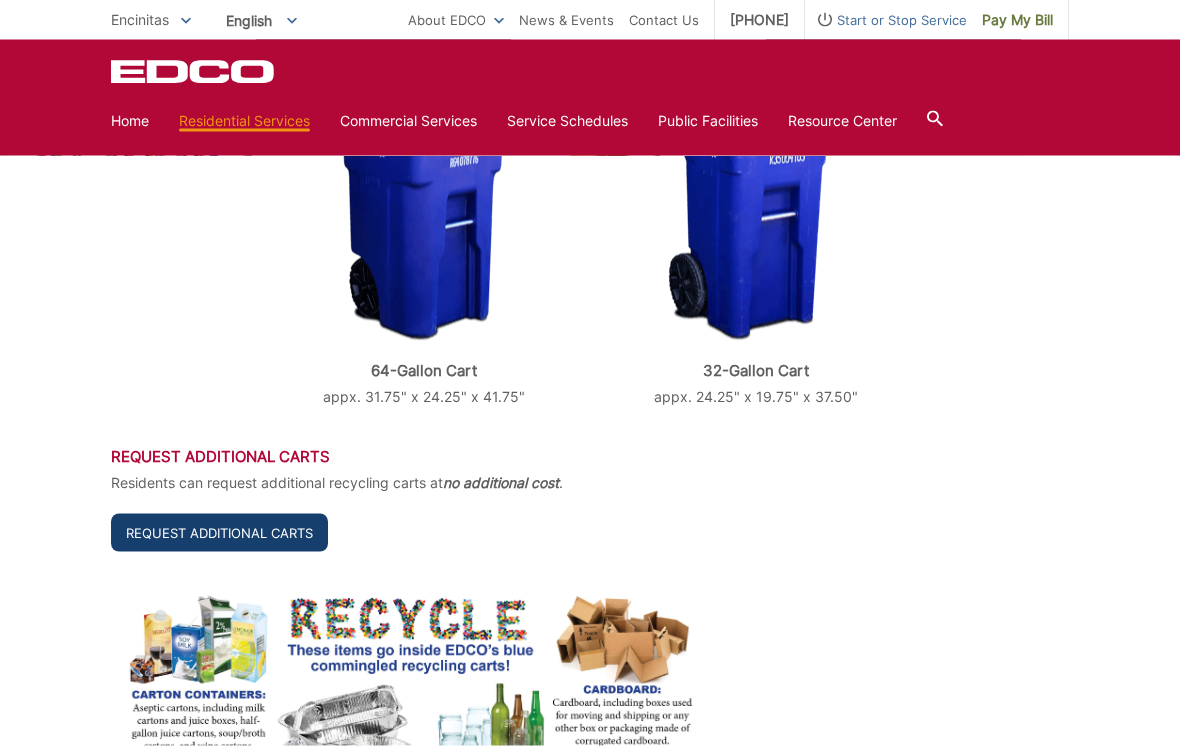scroll, scrollTop: 594, scrollLeft: 0, axis: vertical 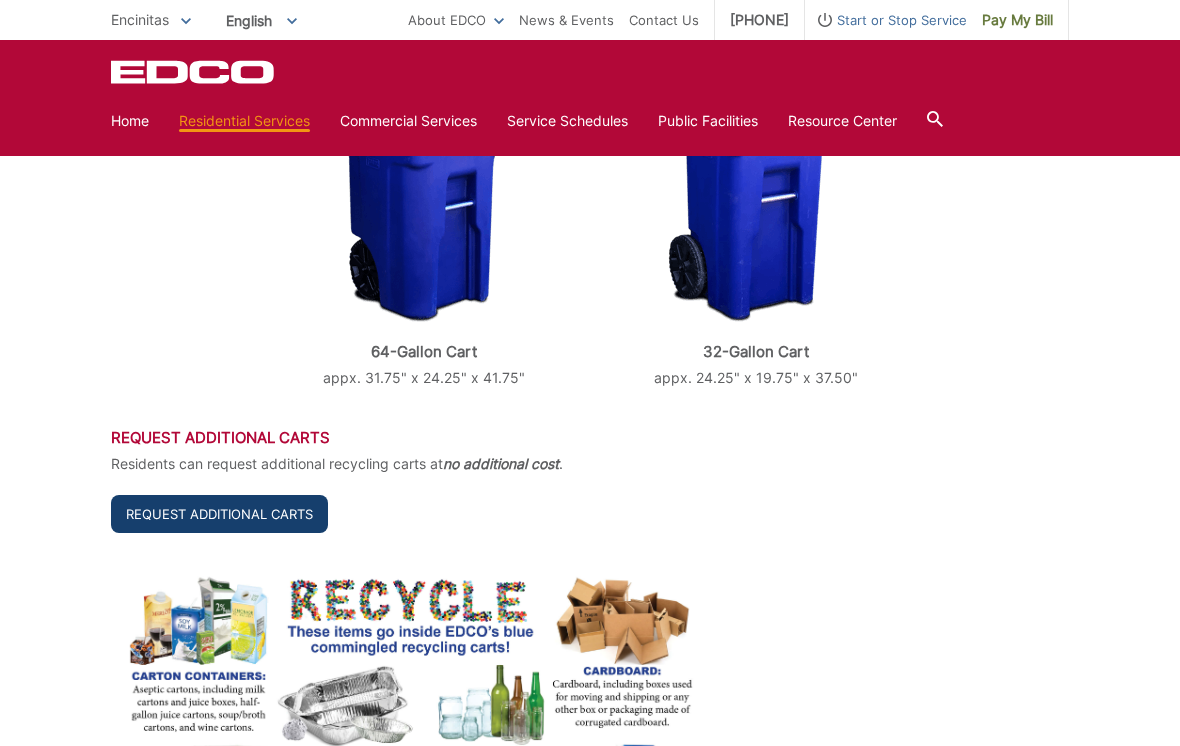 click on "Request Additional Carts" at bounding box center [219, 514] 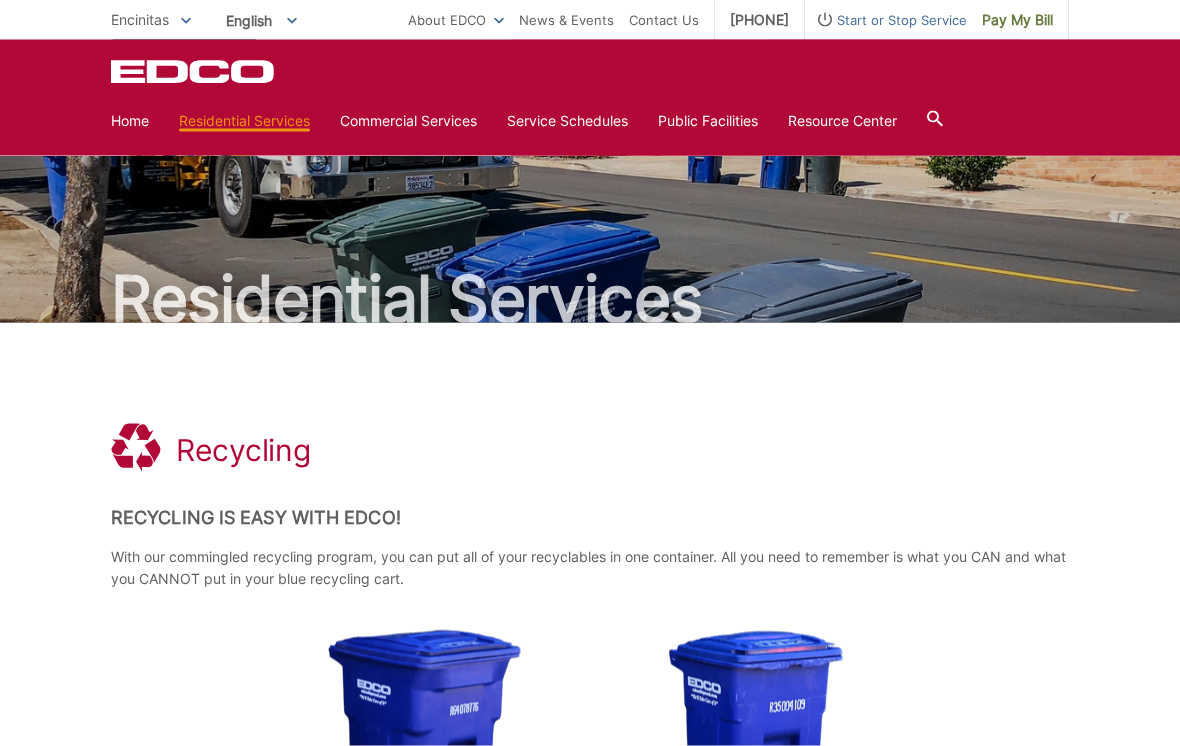 scroll, scrollTop: 0, scrollLeft: 0, axis: both 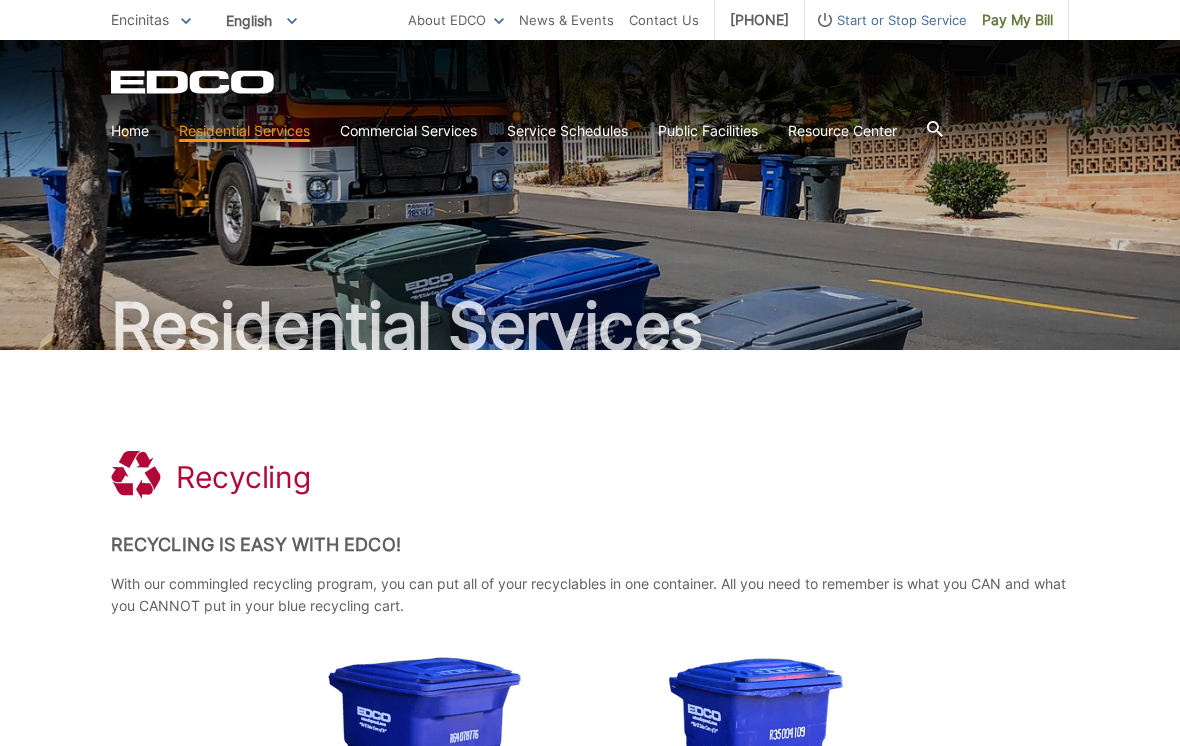 click 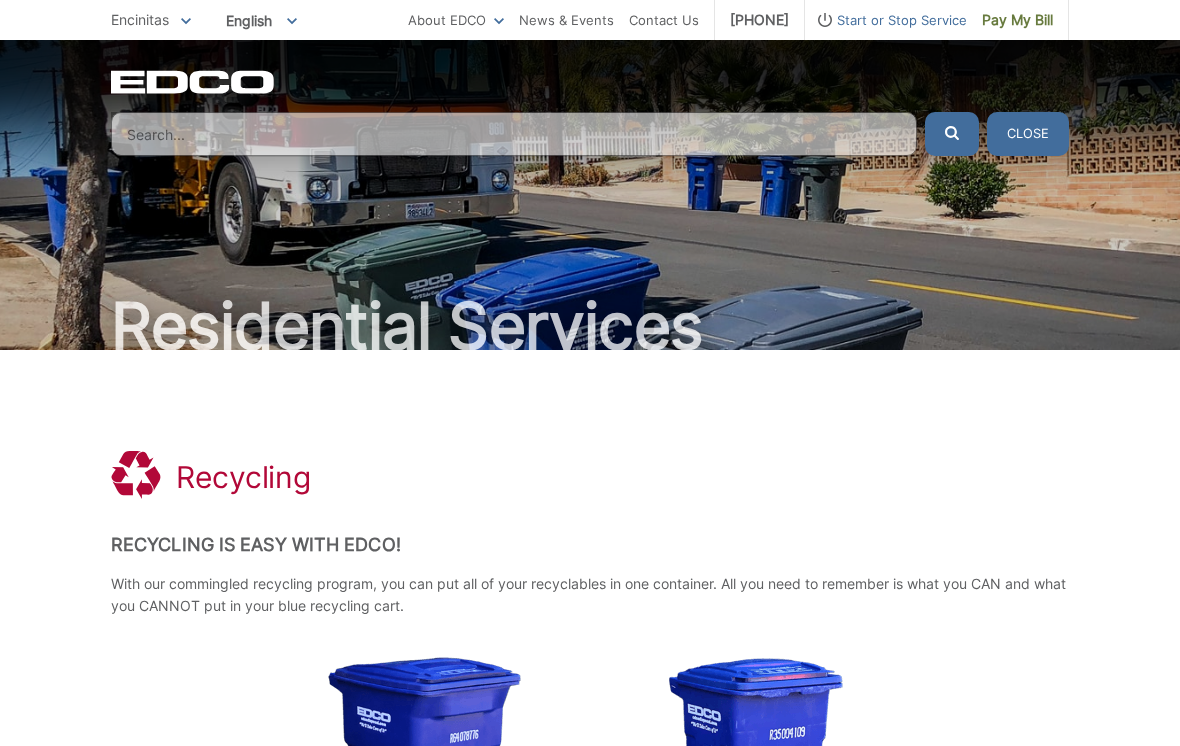 click at bounding box center [514, 134] 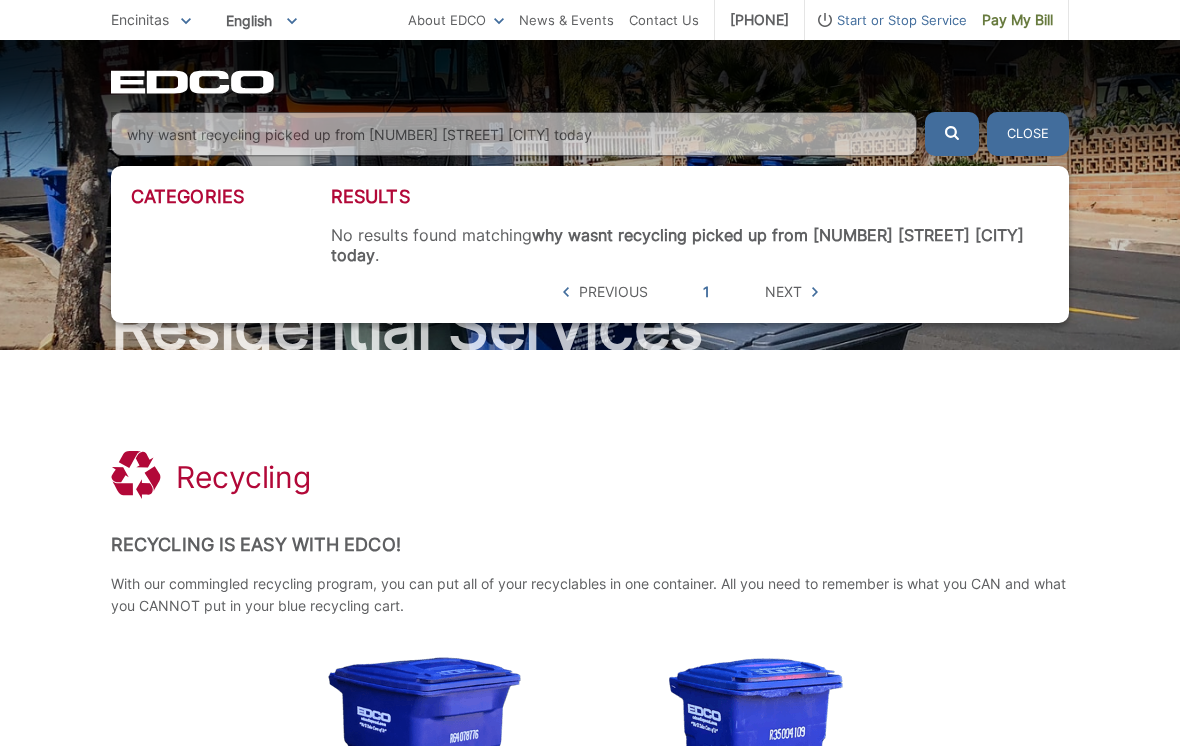 click at bounding box center (952, 134) 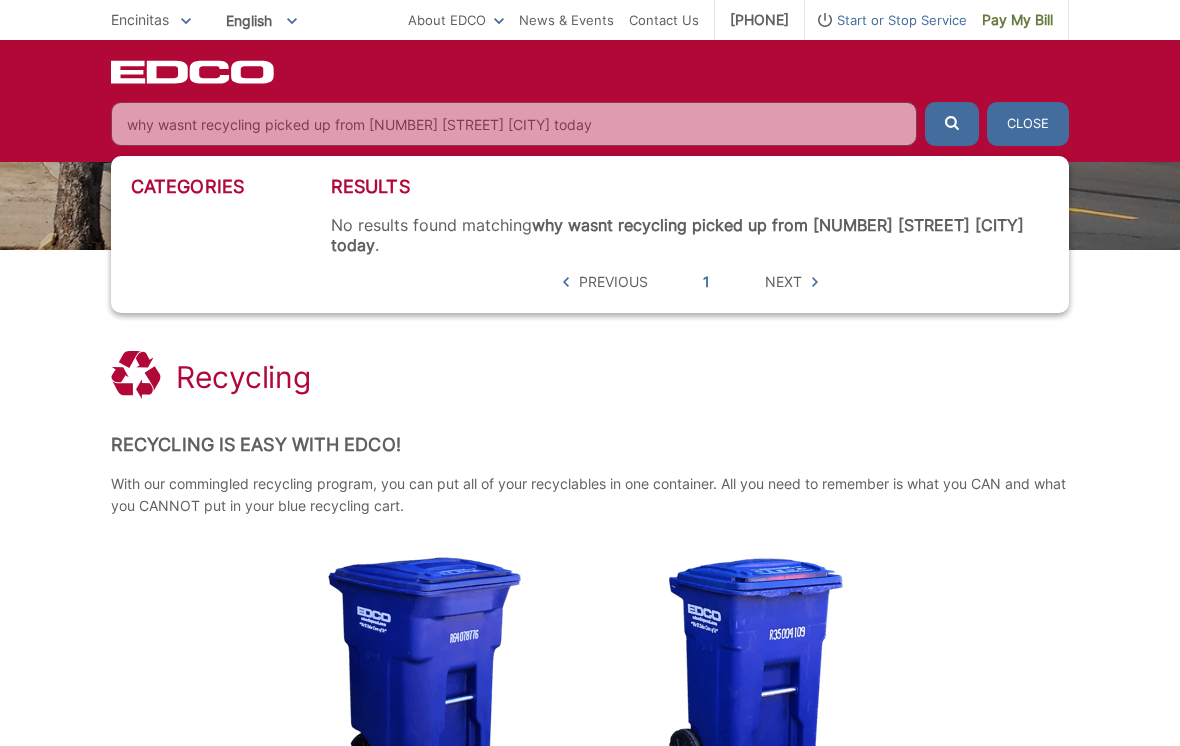 scroll, scrollTop: 0, scrollLeft: 0, axis: both 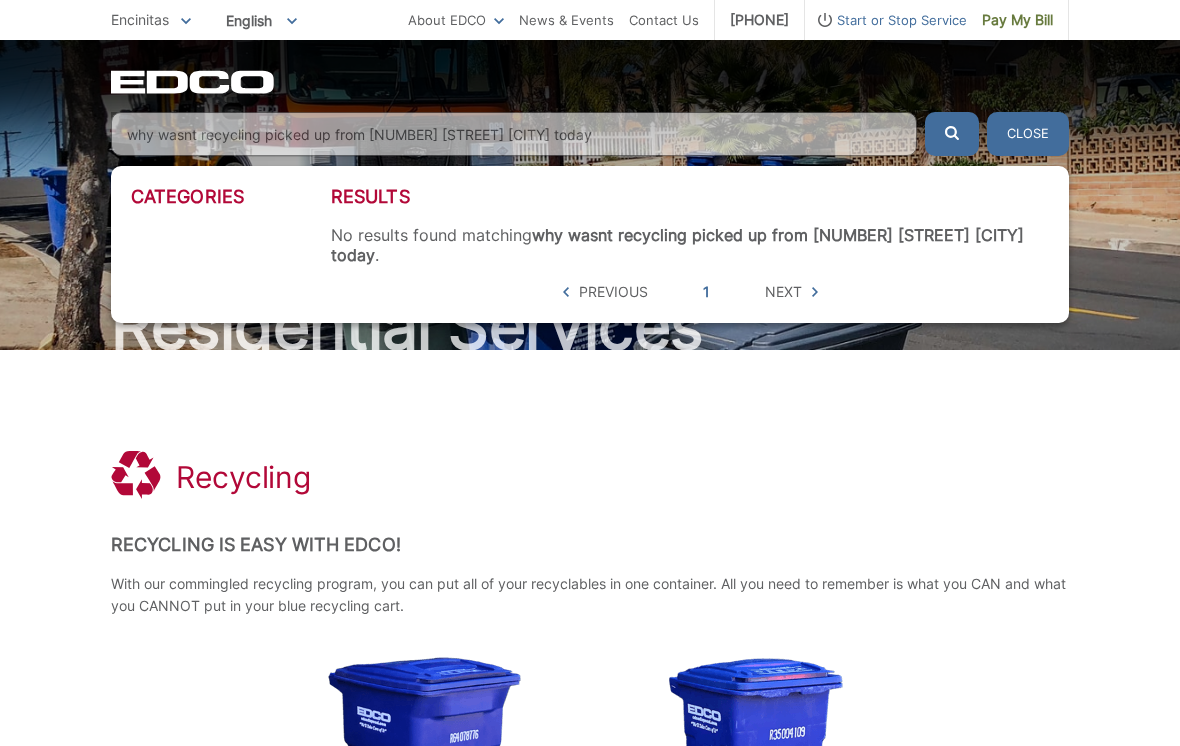 click on "why wasnt recycling picked up from 432 Neptune Ave encinitas today" at bounding box center (514, 134) 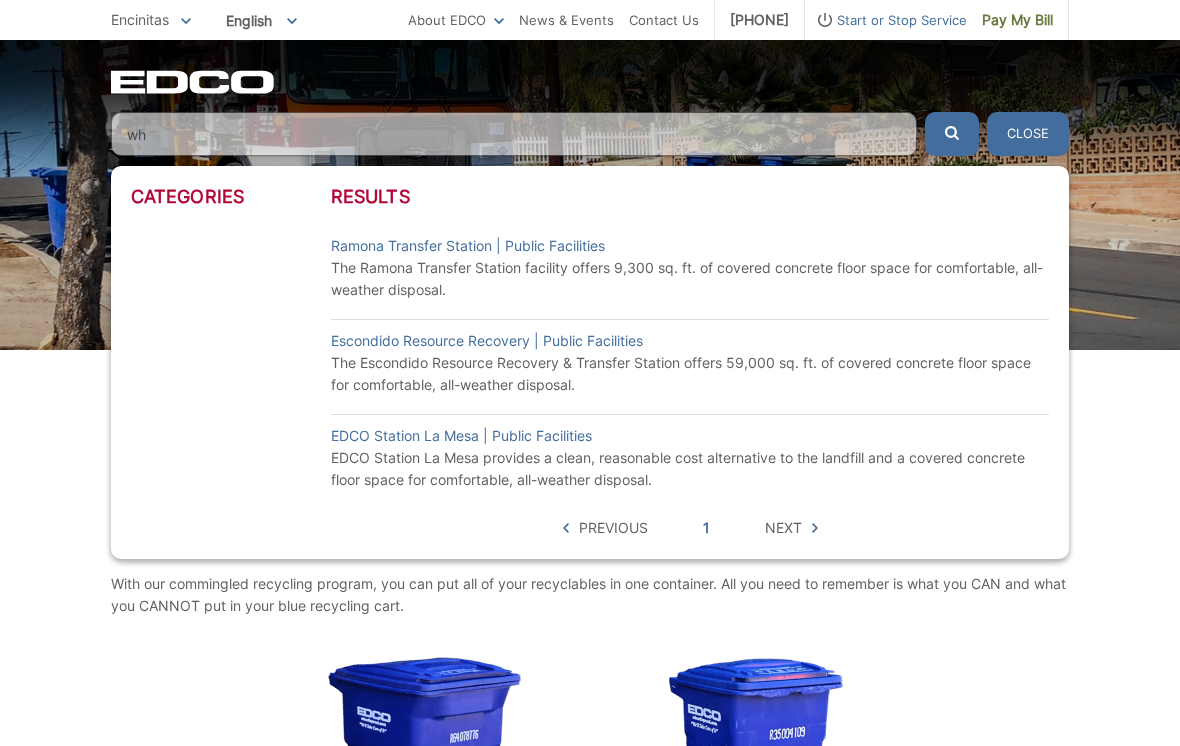 type on "w" 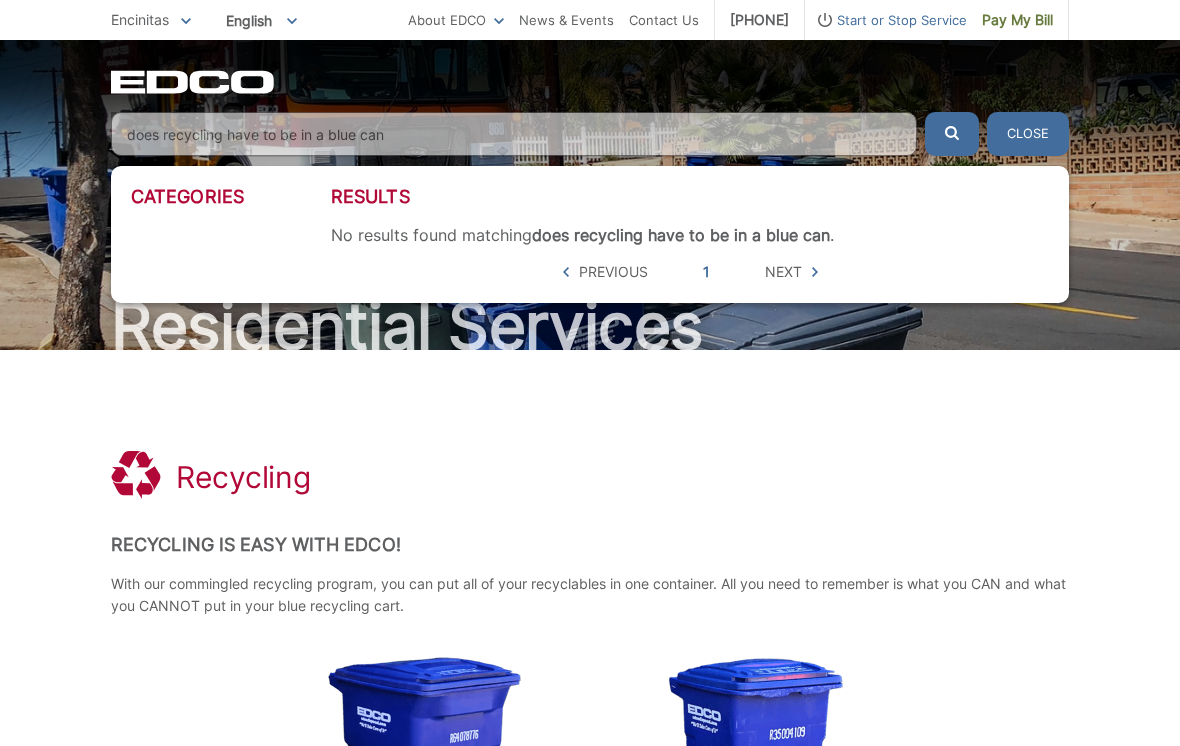 type on "does recycling have to be in a blue can" 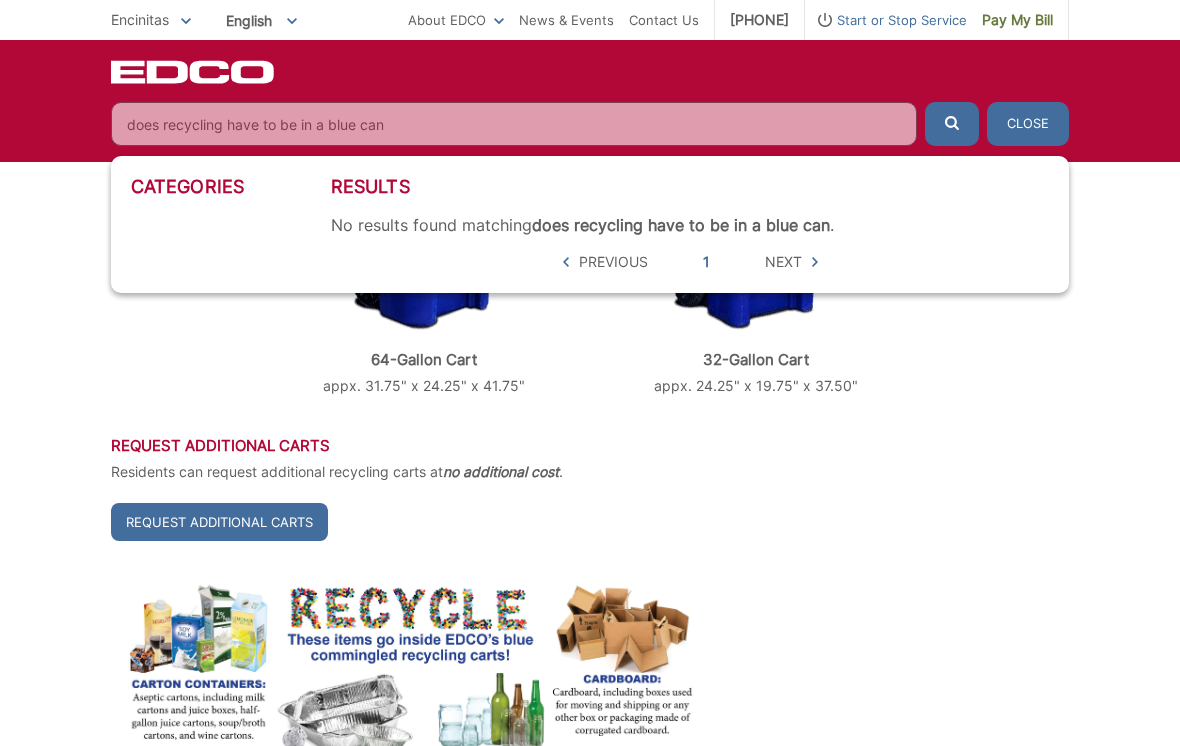 scroll, scrollTop: 587, scrollLeft: 0, axis: vertical 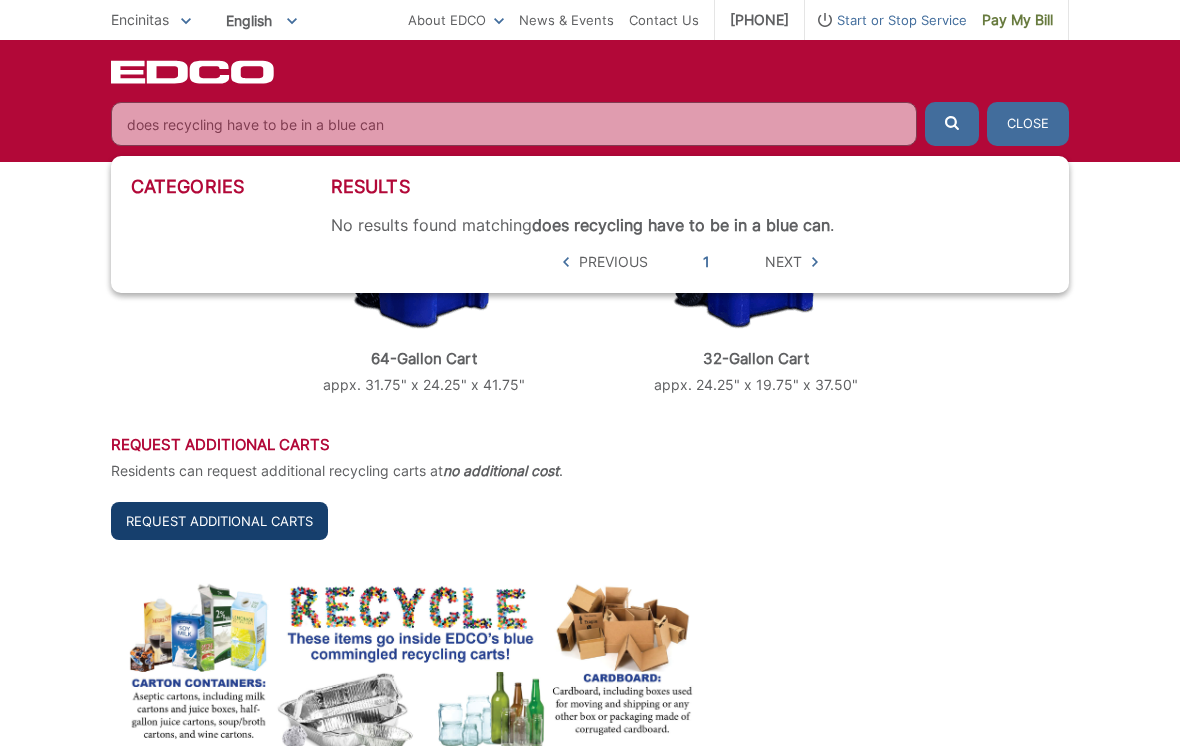 click on "Request Additional Carts" at bounding box center (219, 521) 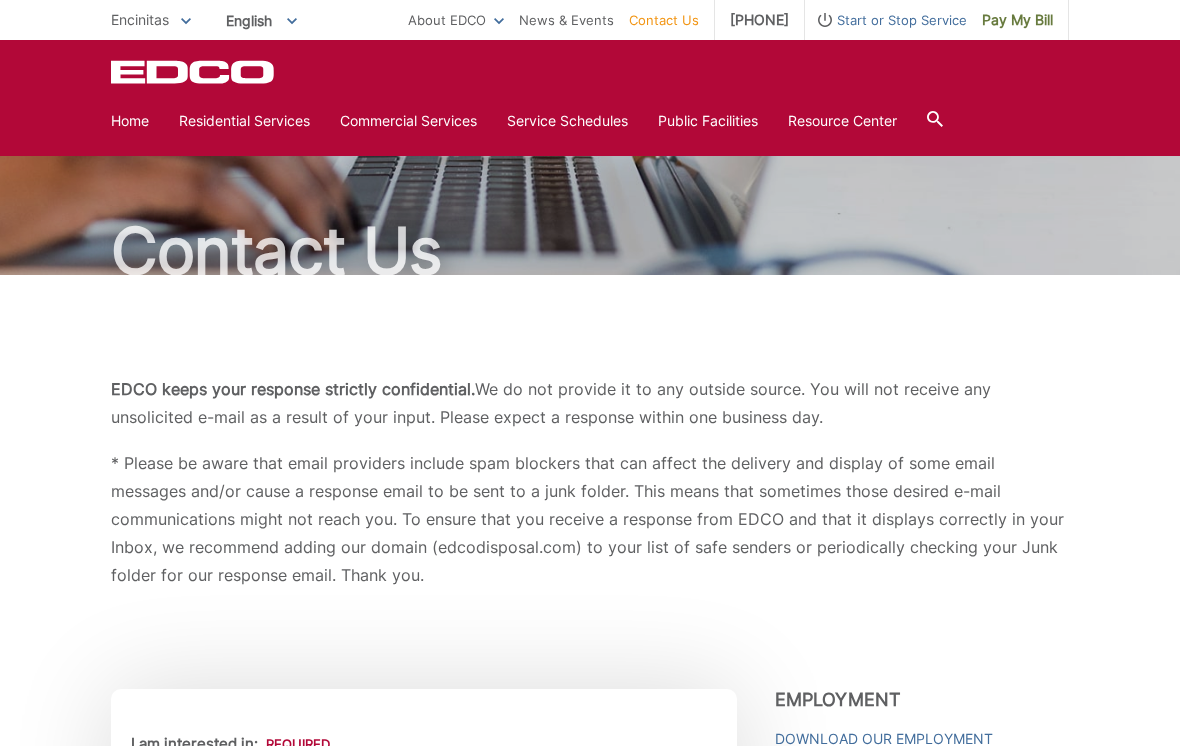 scroll, scrollTop: 0, scrollLeft: 0, axis: both 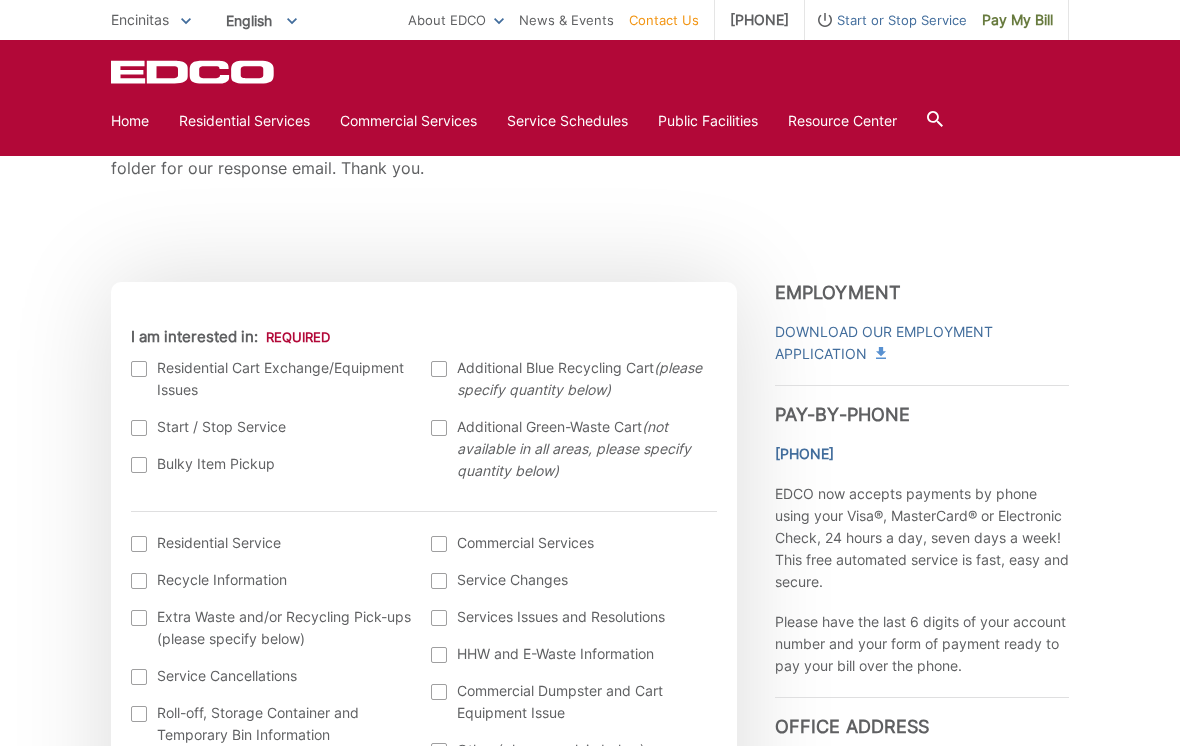 click on "Additional Blue Recycling Cart  (please specify quantity below)" at bounding box center [571, 379] 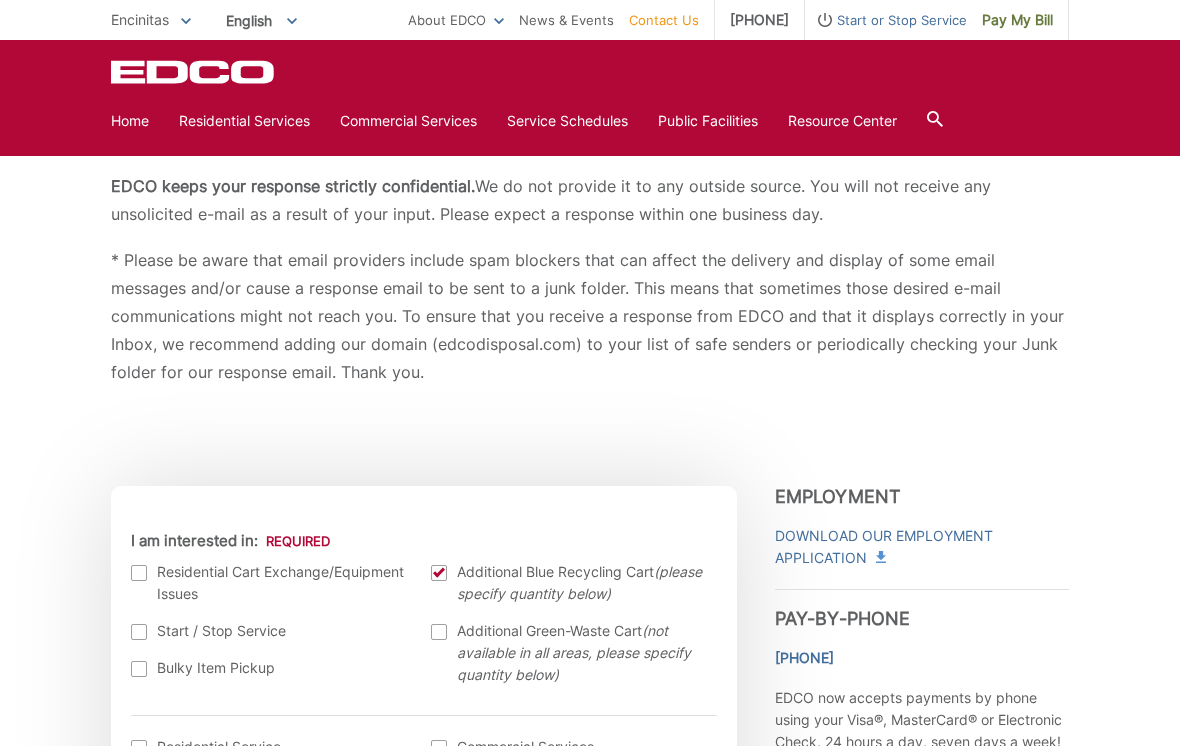 scroll, scrollTop: 217, scrollLeft: 0, axis: vertical 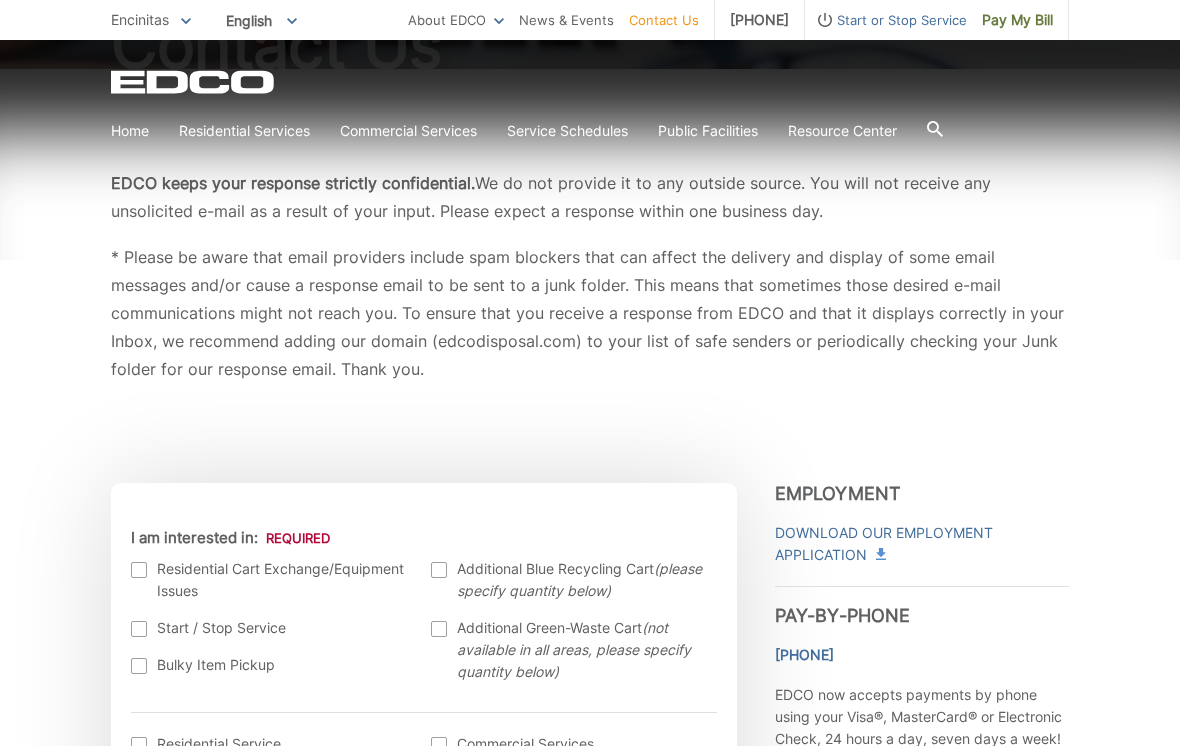 click at bounding box center [439, 570] 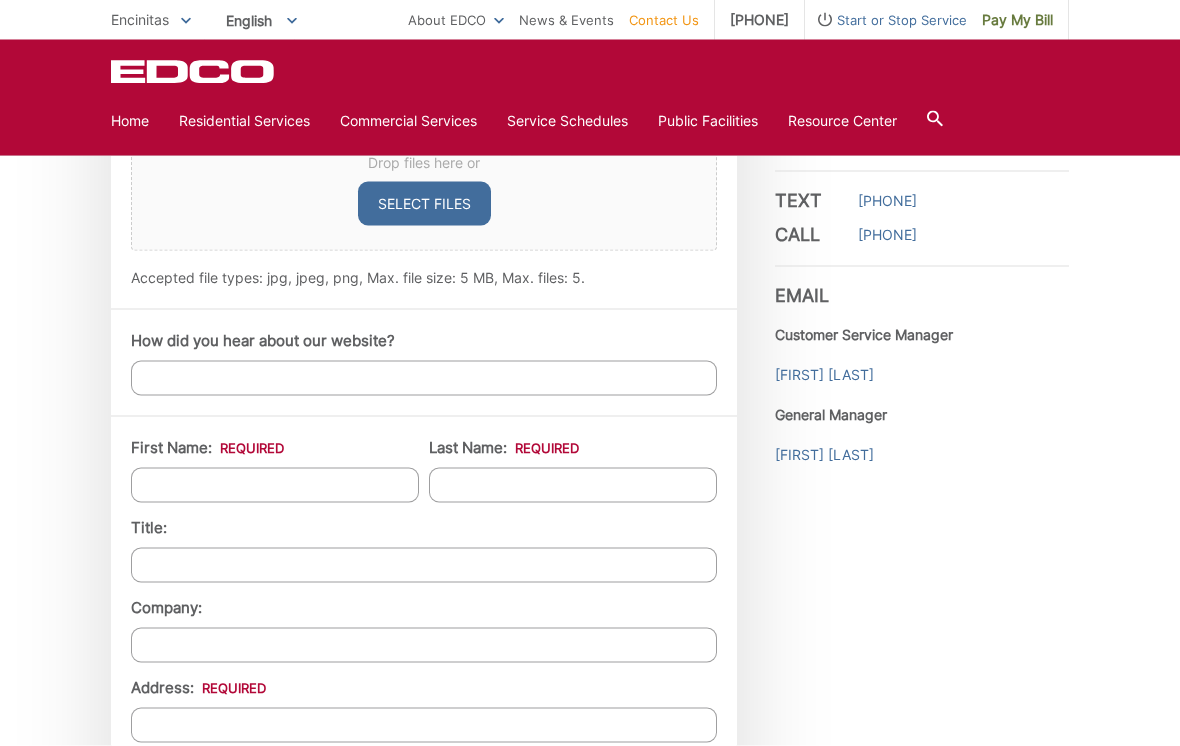 scroll, scrollTop: 1377, scrollLeft: 0, axis: vertical 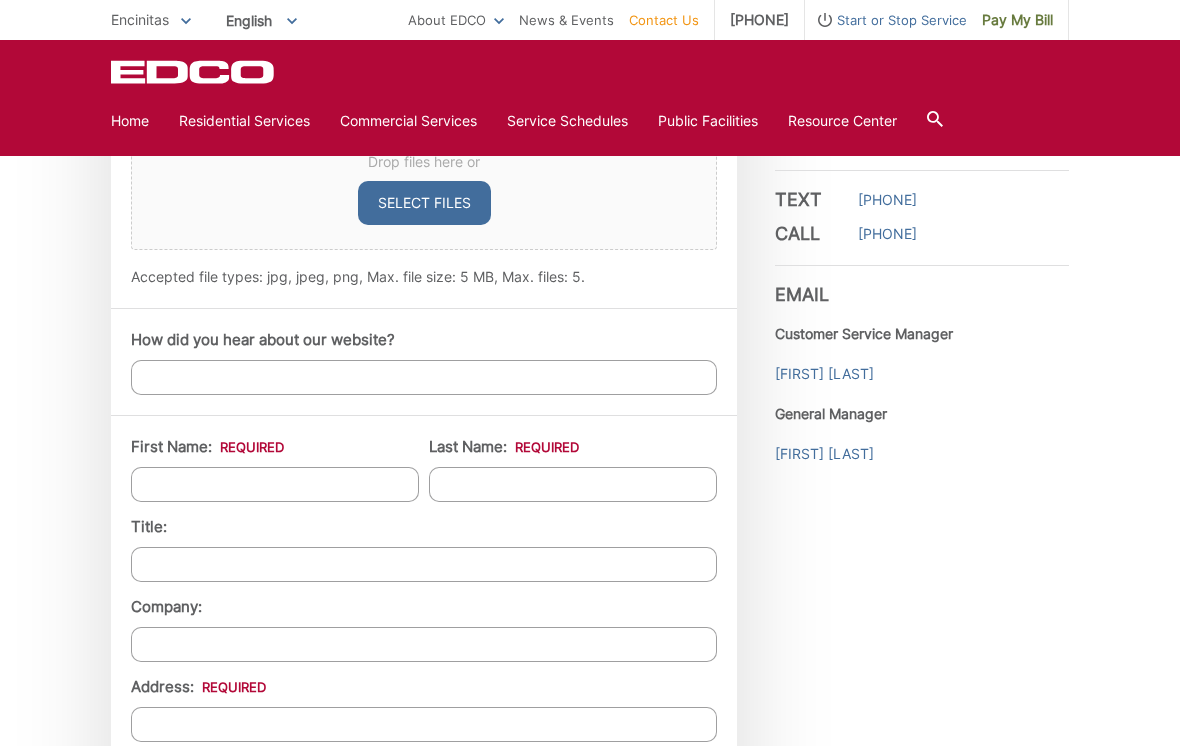 click on "First Name: *" at bounding box center (275, 484) 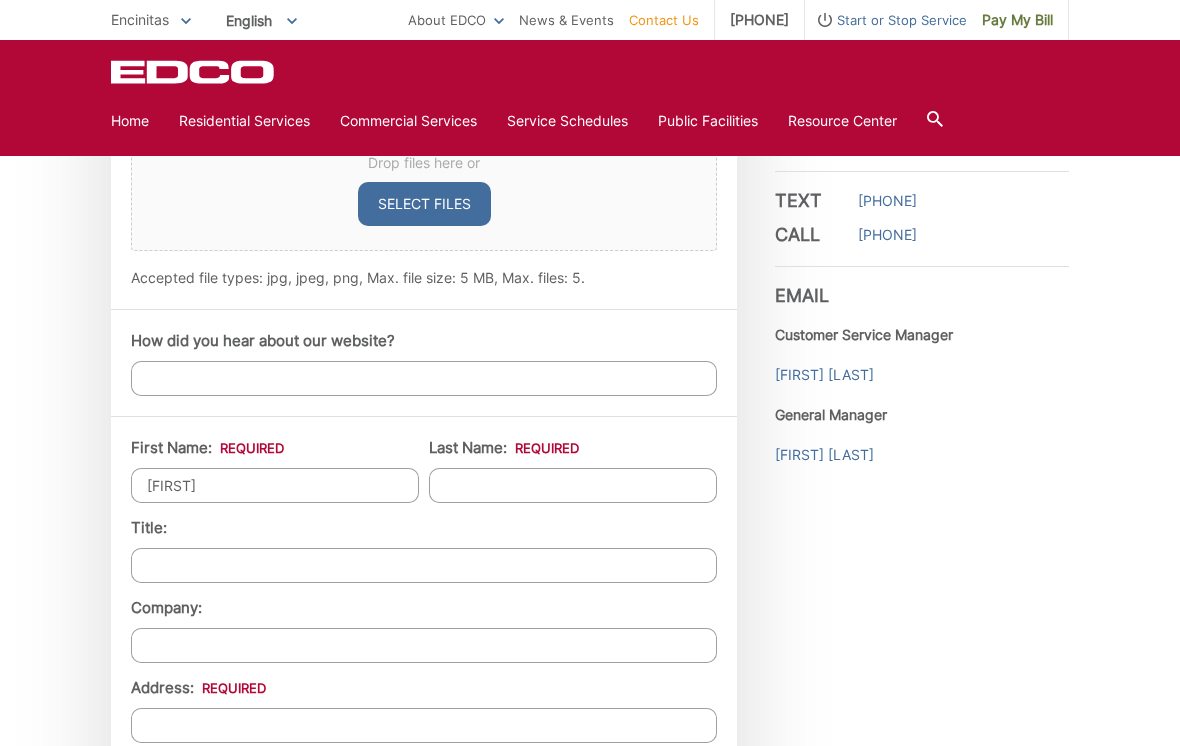 type on "[FIRST]" 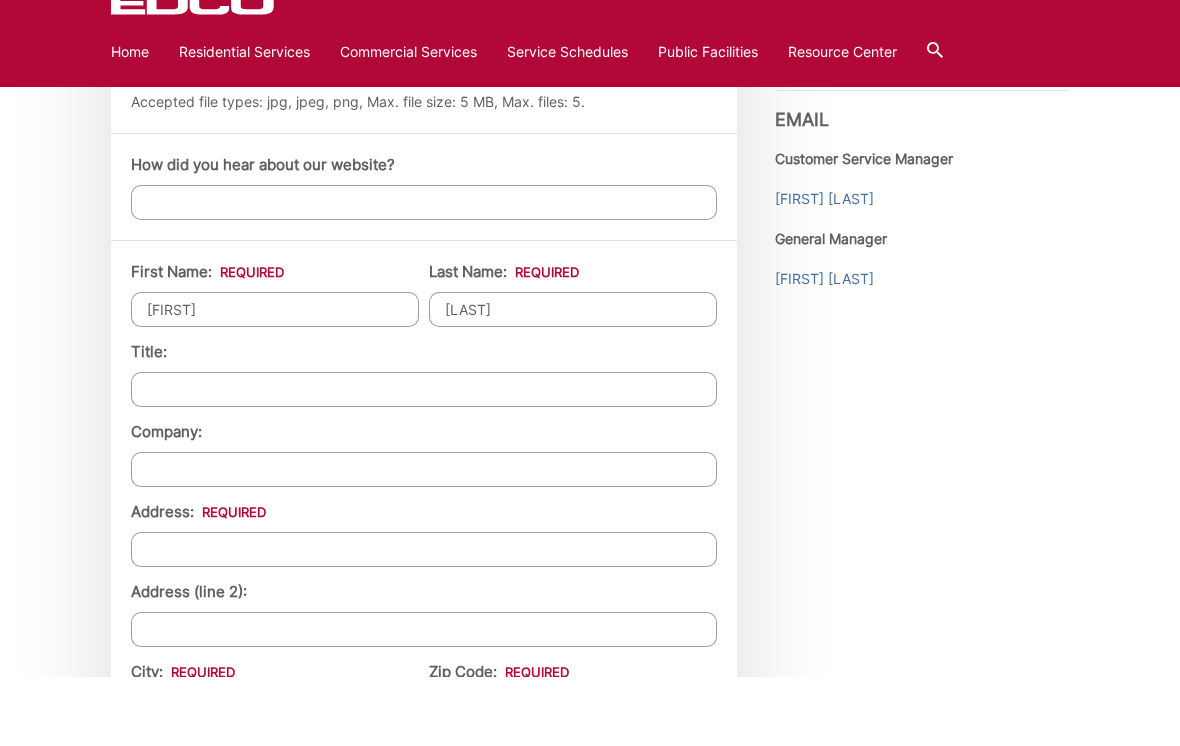 scroll, scrollTop: 1492, scrollLeft: 0, axis: vertical 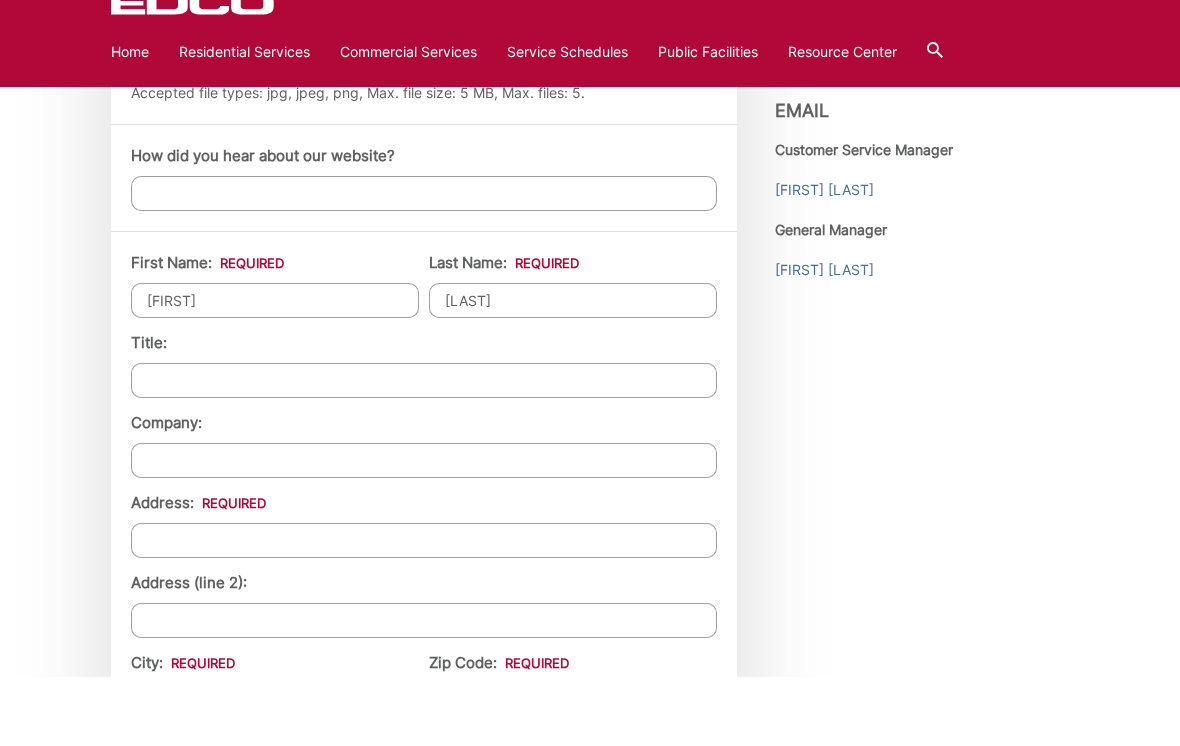 type on "[LAST]" 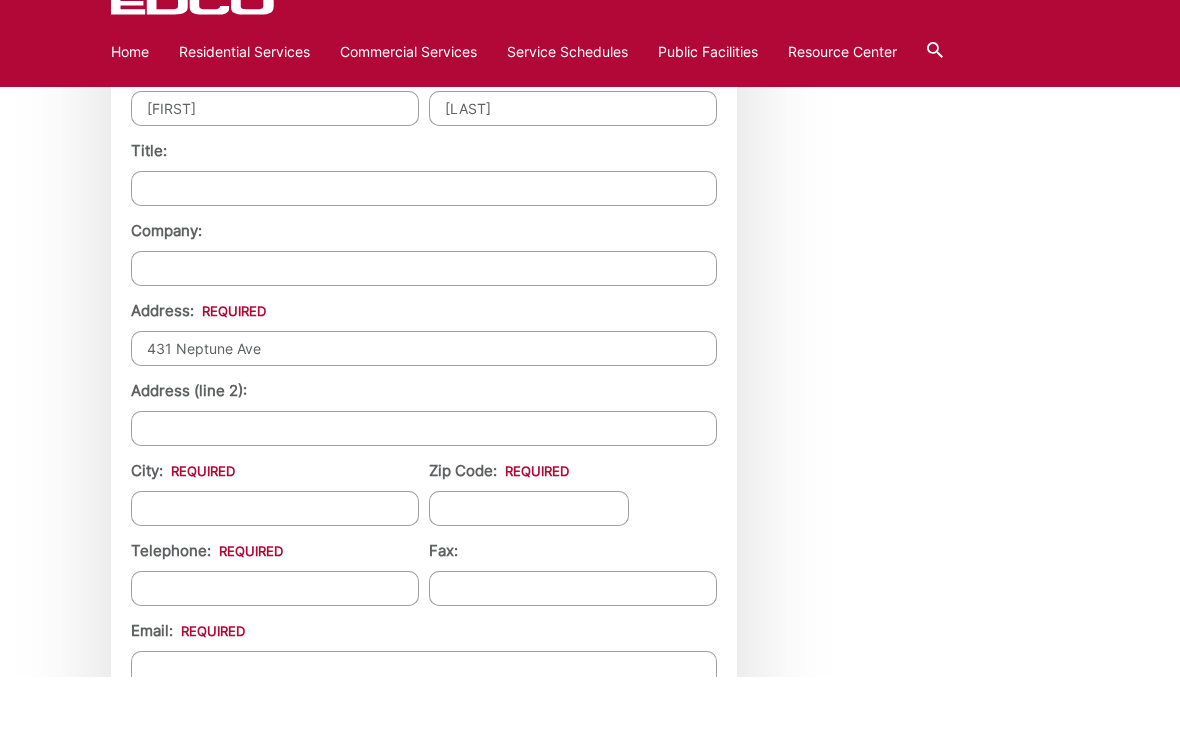 scroll, scrollTop: 1684, scrollLeft: 0, axis: vertical 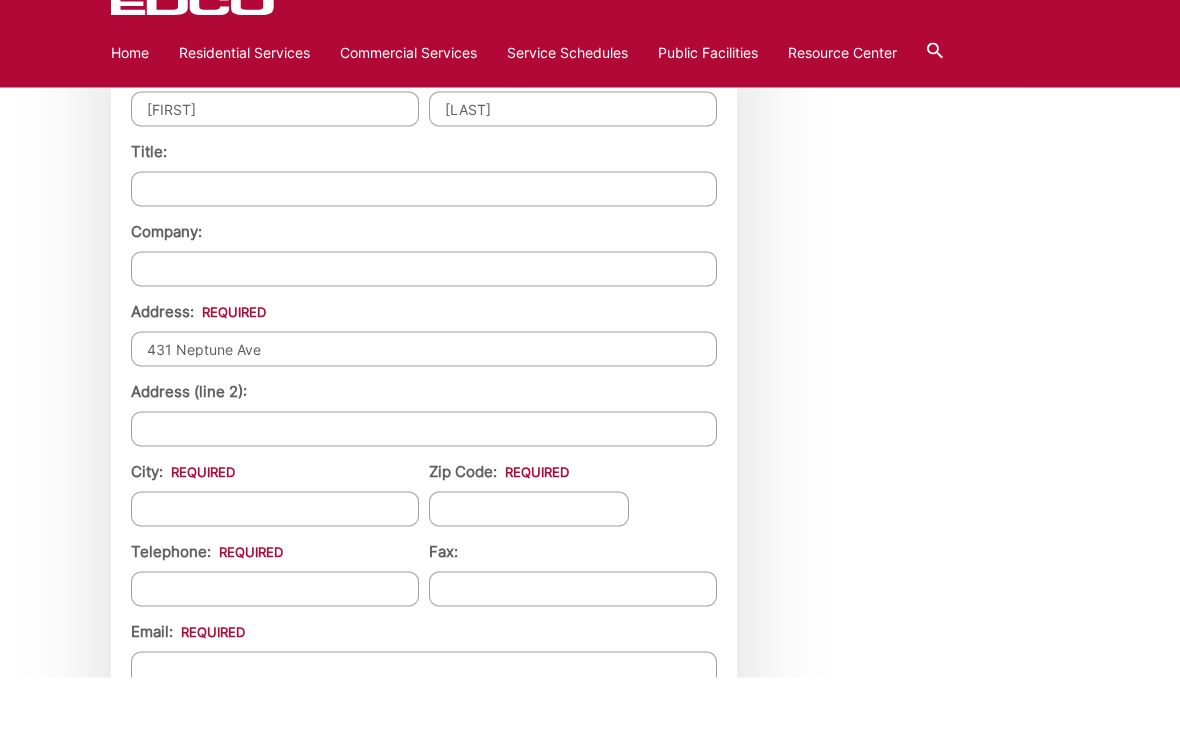 type on "431 Neptune Ave" 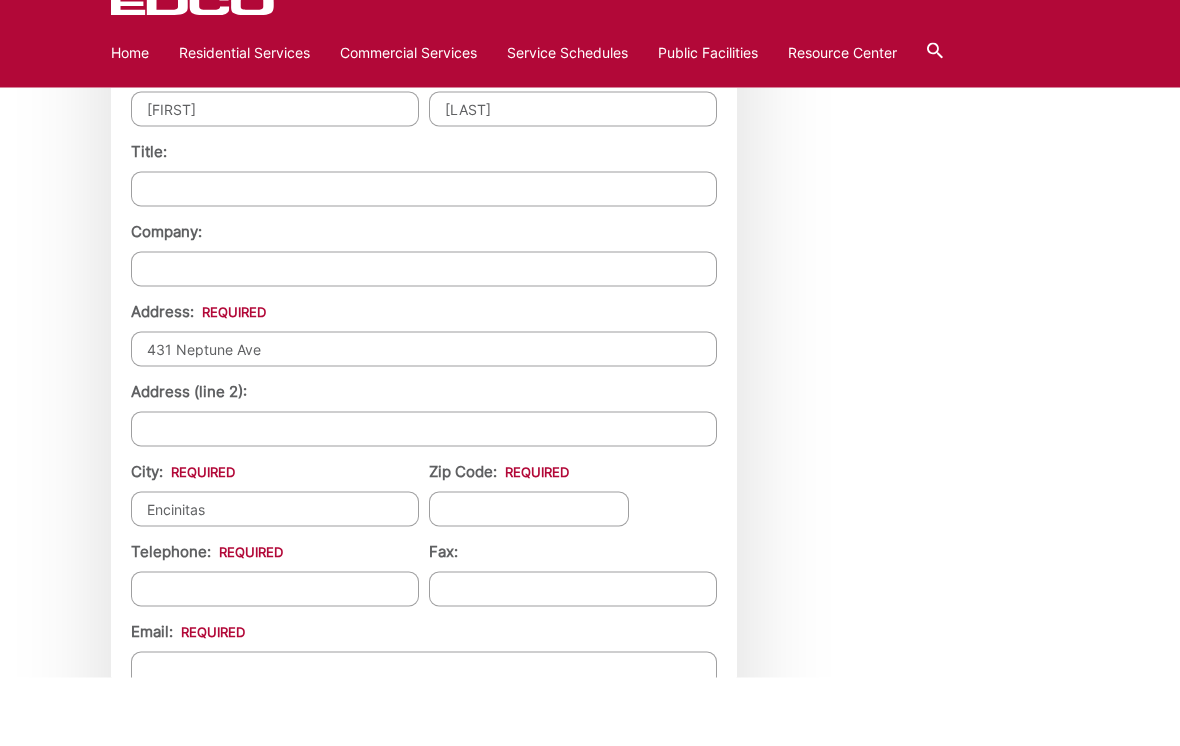 type on "Encinitas" 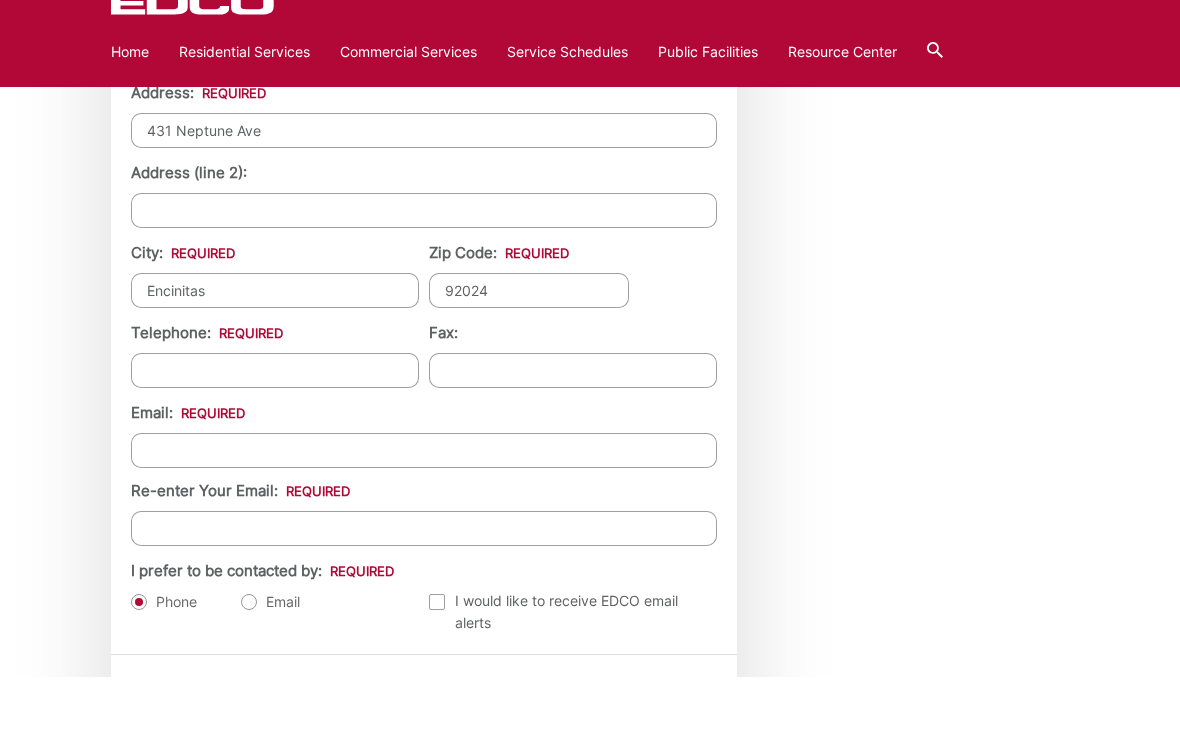 scroll, scrollTop: 1904, scrollLeft: 0, axis: vertical 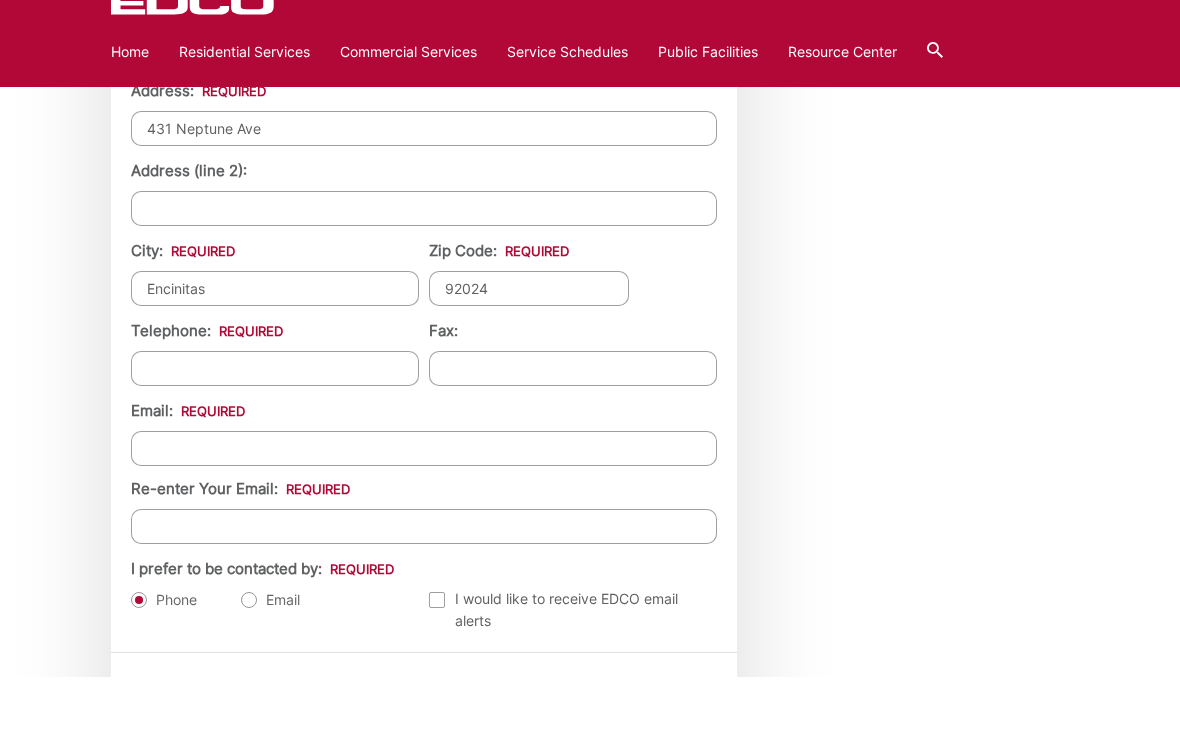 type on "92024" 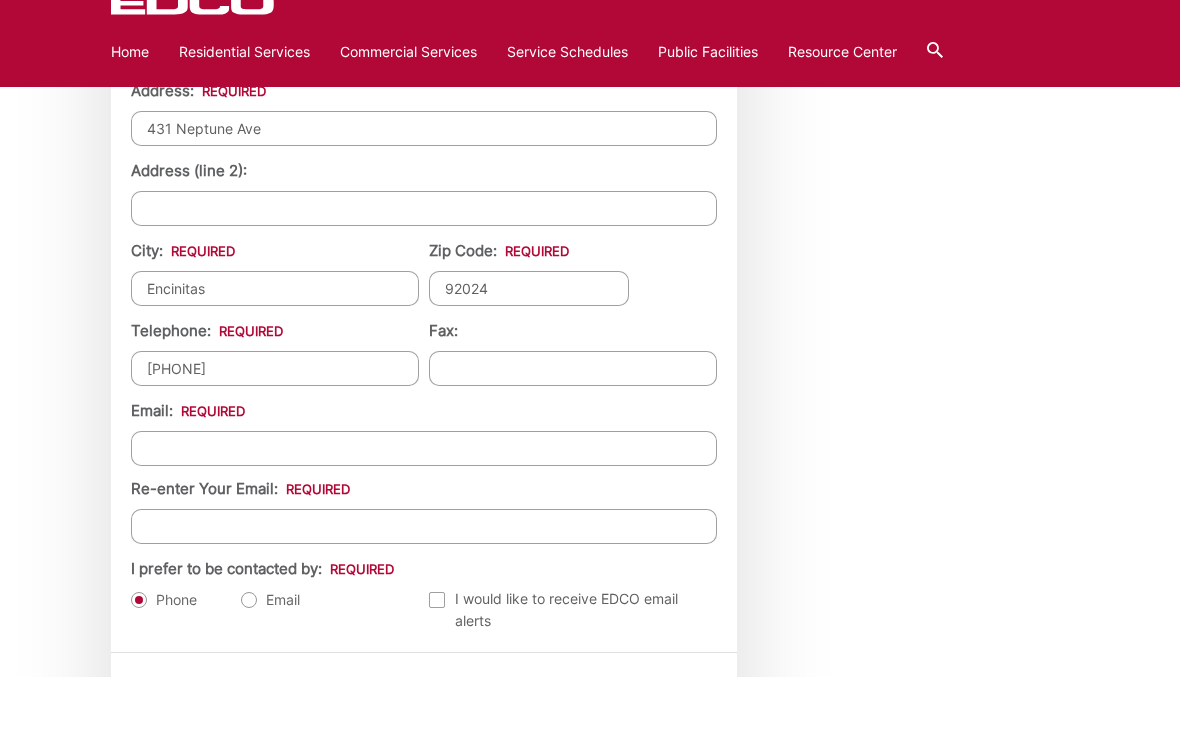 type on "[PHONE]" 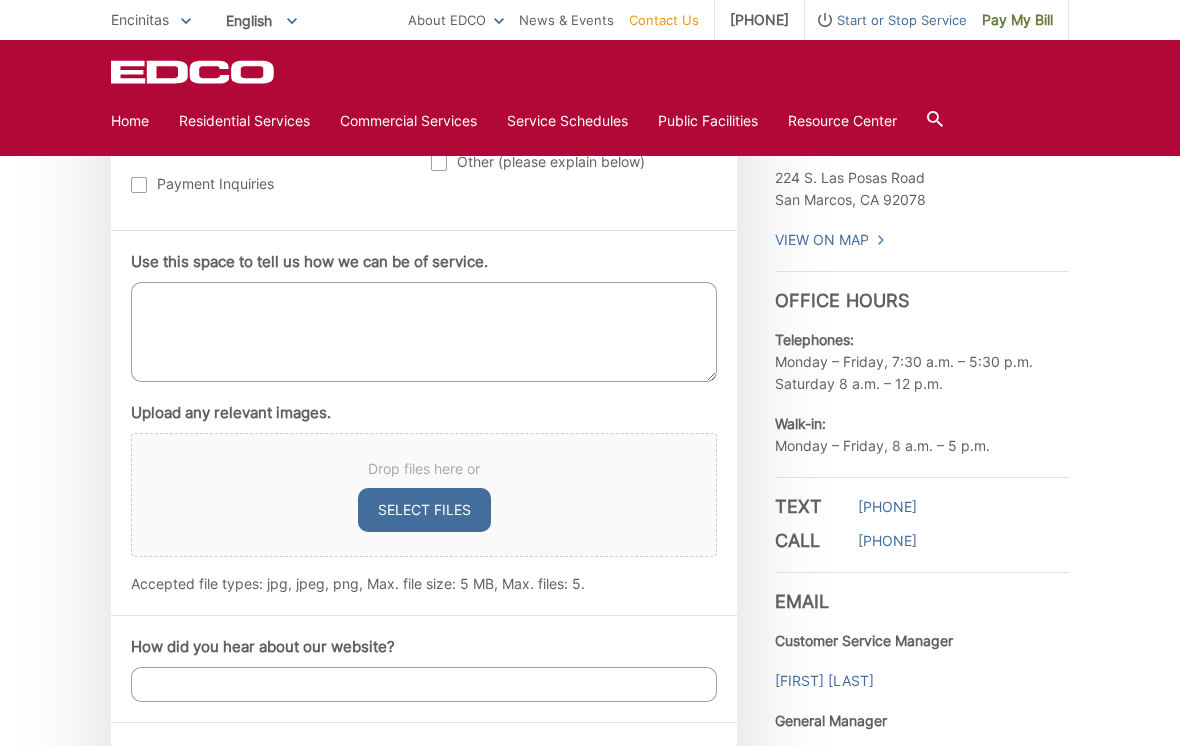 scroll, scrollTop: 1060, scrollLeft: 0, axis: vertical 